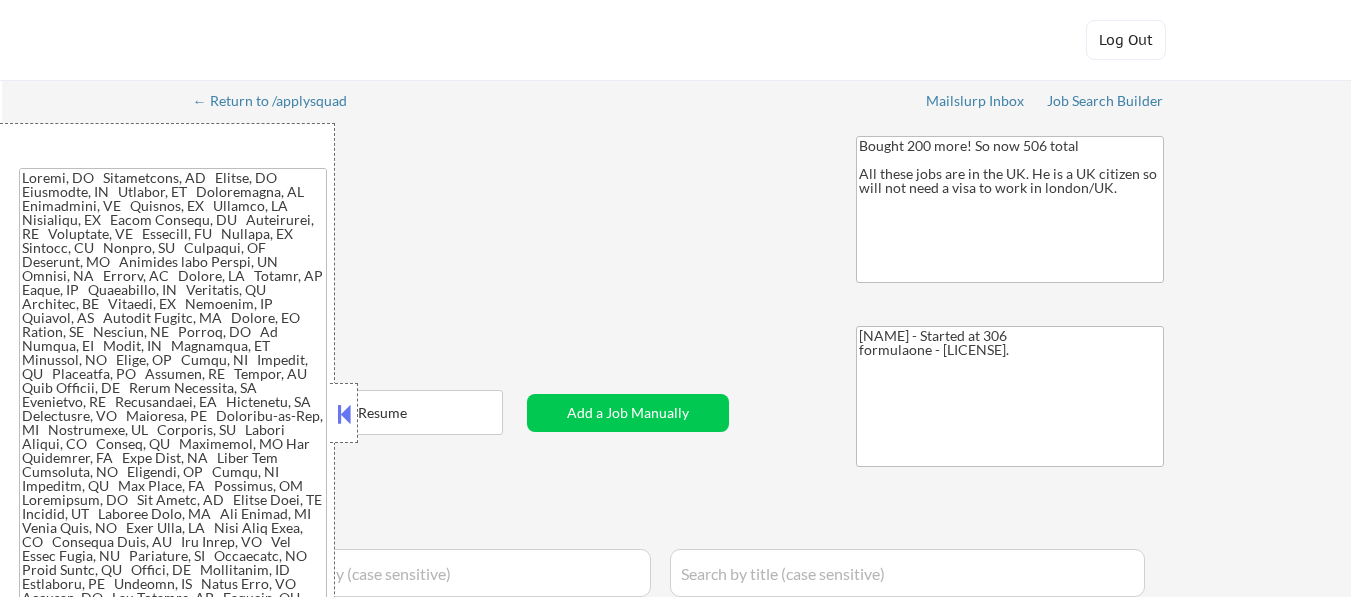 select on ""applied"" 